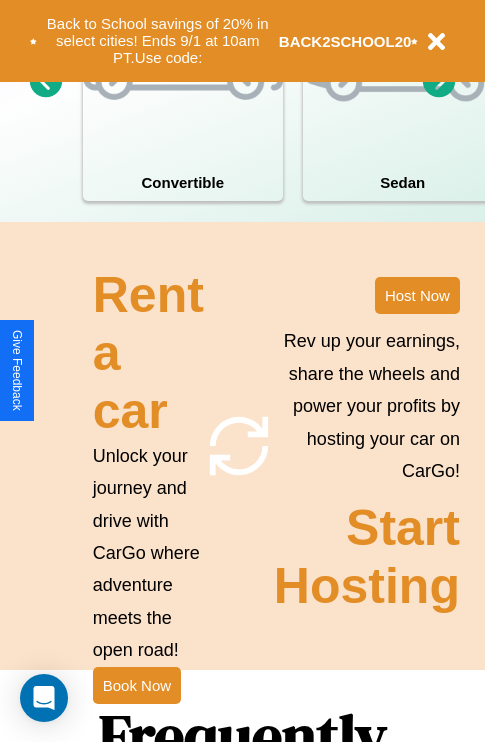 scroll, scrollTop: 2423, scrollLeft: 0, axis: vertical 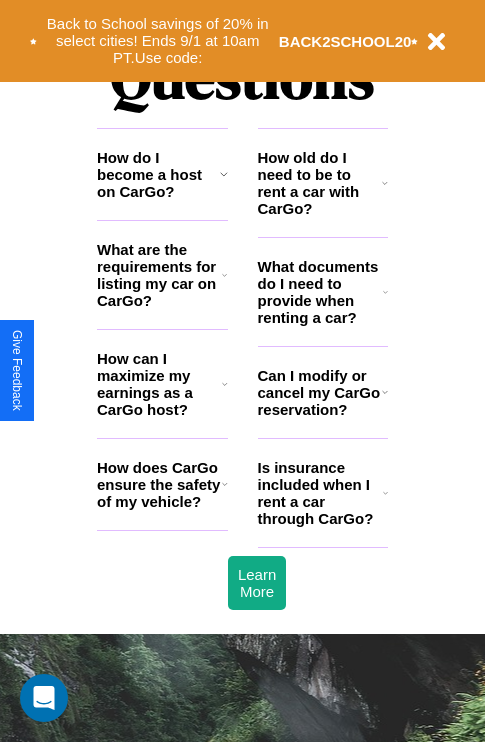 click 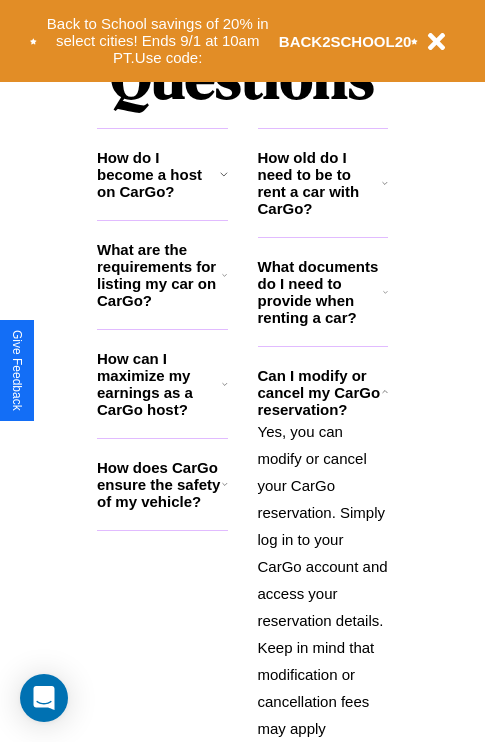 click on "How can I maximize my earnings as a CarGo host?" at bounding box center (159, 384) 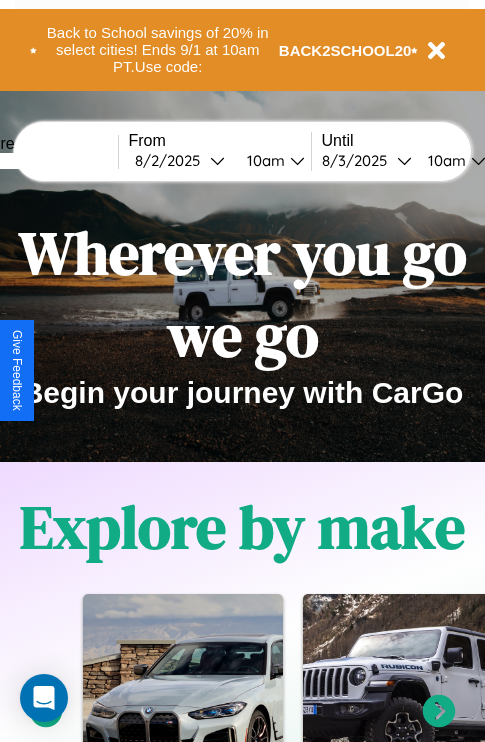scroll, scrollTop: 0, scrollLeft: 0, axis: both 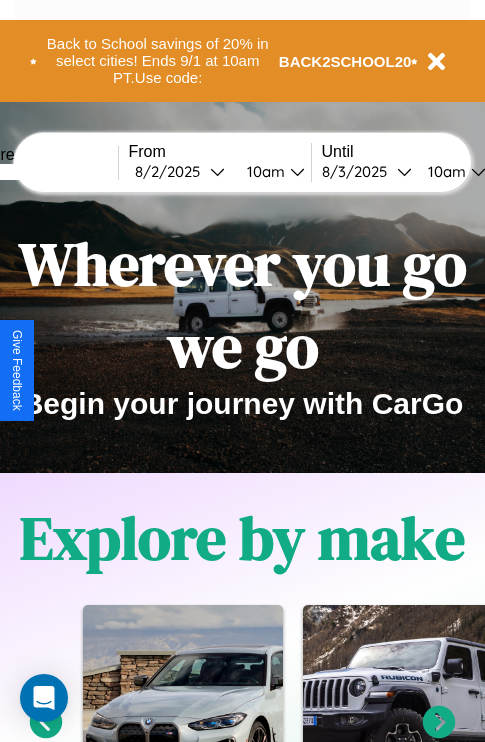 click at bounding box center [43, 172] 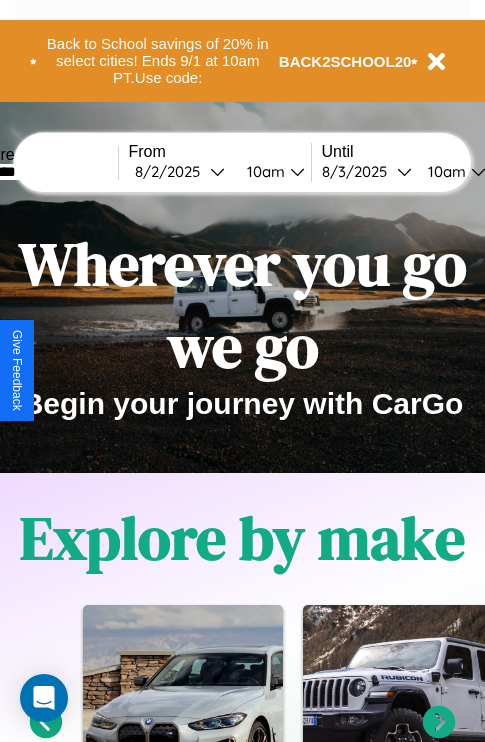 type on "********" 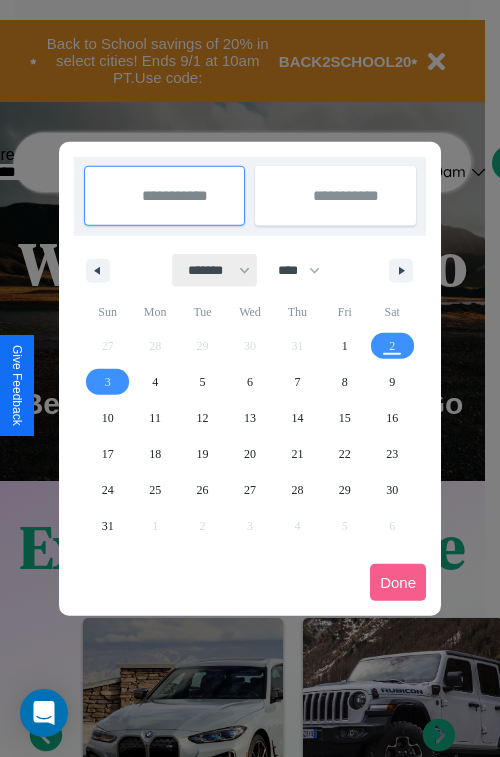click on "******* ******** ***** ***** *** **** **** ****** ********* ******* ******** ********" at bounding box center [215, 270] 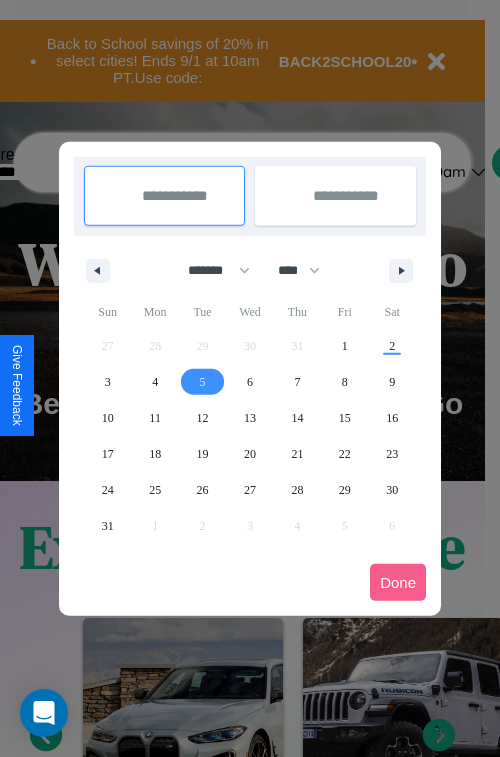 click on "5" at bounding box center (203, 382) 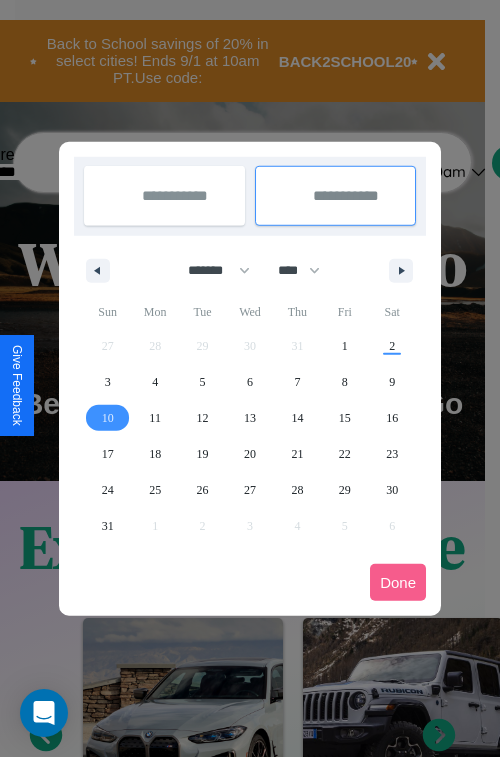 click on "10" at bounding box center (108, 418) 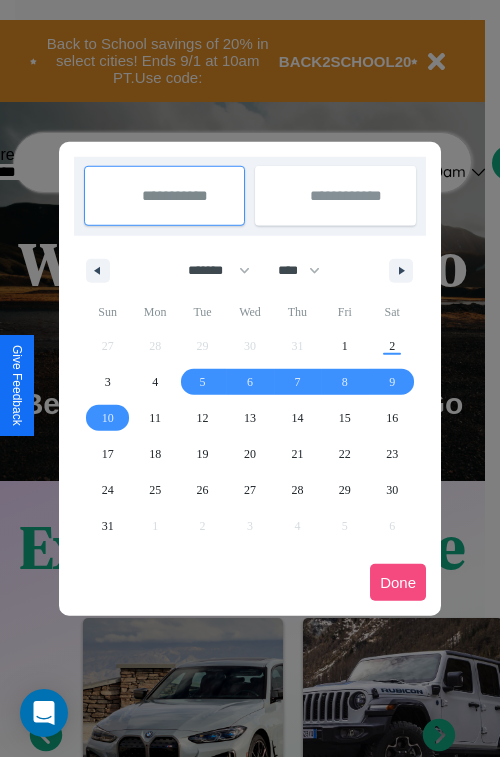 click on "Done" at bounding box center [398, 582] 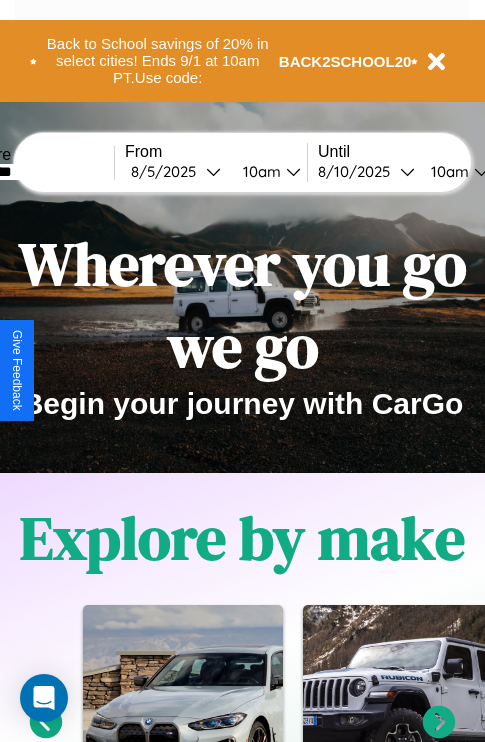 scroll, scrollTop: 0, scrollLeft: 72, axis: horizontal 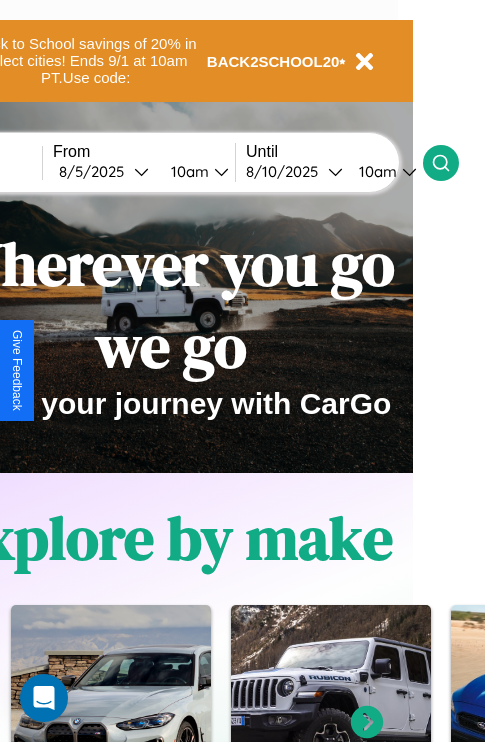 click 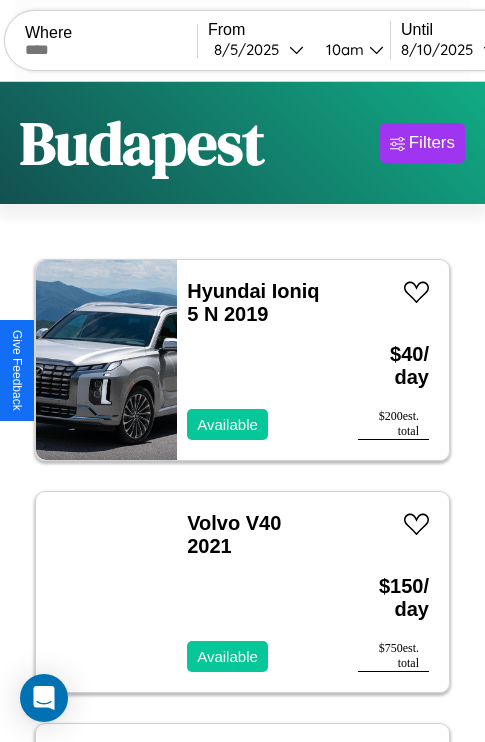 scroll, scrollTop: 79, scrollLeft: 0, axis: vertical 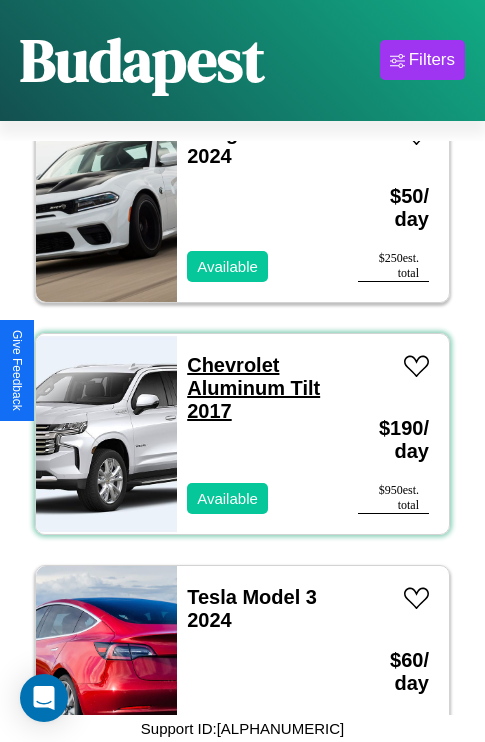 click on "Chevrolet   Aluminum Tilt   2017" at bounding box center (253, 388) 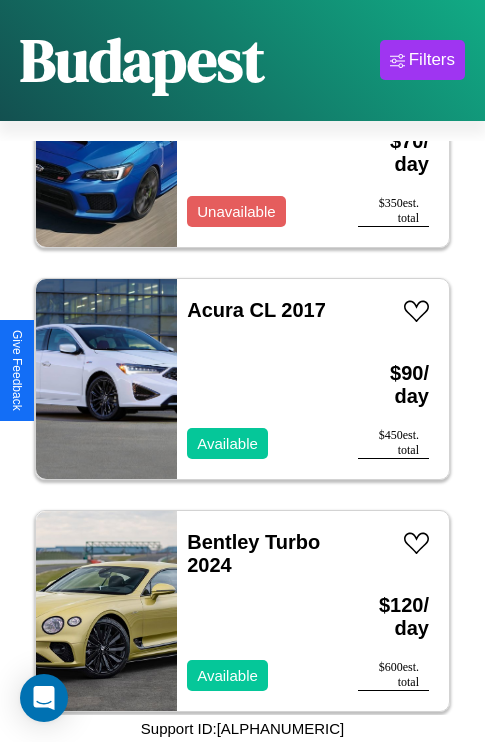 scroll, scrollTop: 2627, scrollLeft: 0, axis: vertical 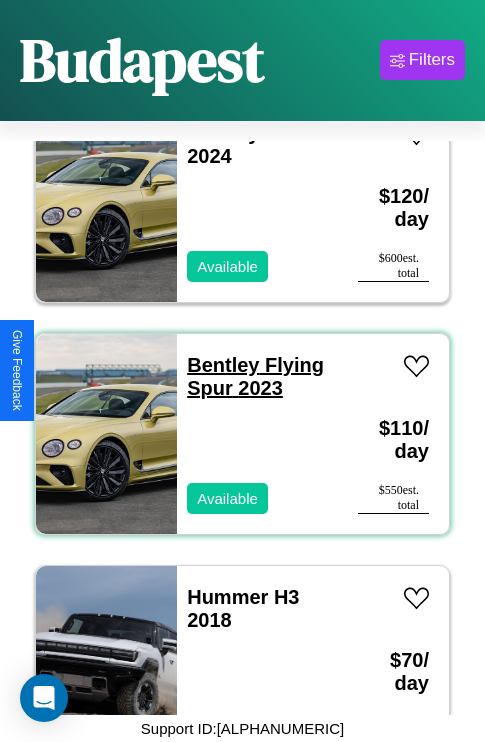 click on "Bentley   Flying Spur   2023" at bounding box center [255, 376] 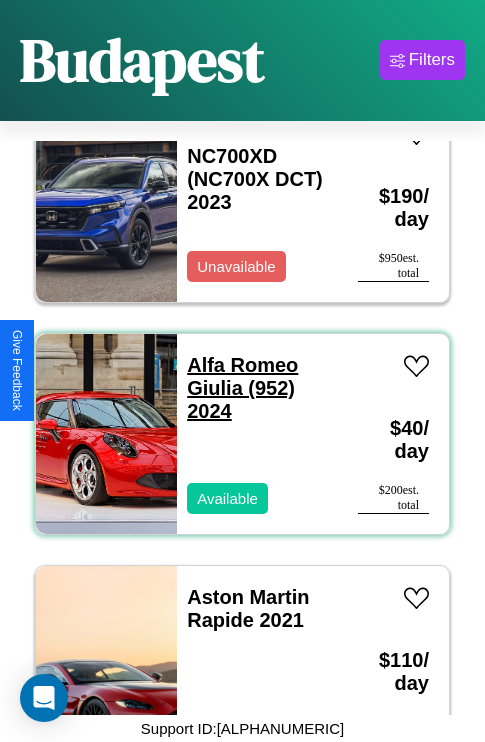 click on "Alfa Romeo   Giulia (952)   2024" at bounding box center [242, 388] 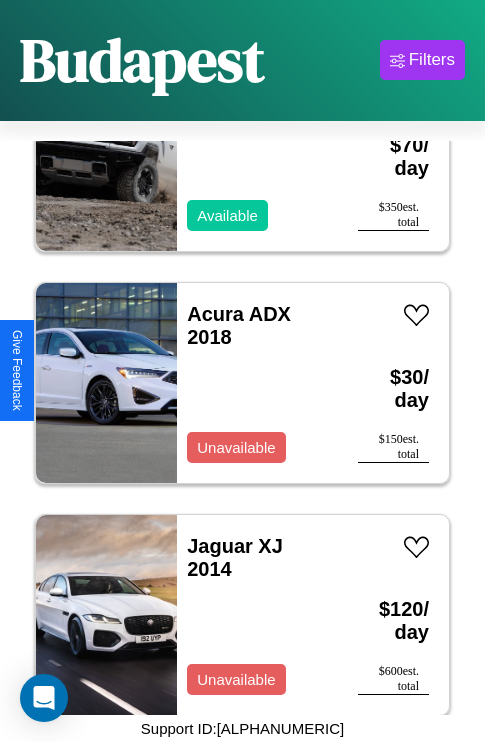 scroll, scrollTop: 3166, scrollLeft: 0, axis: vertical 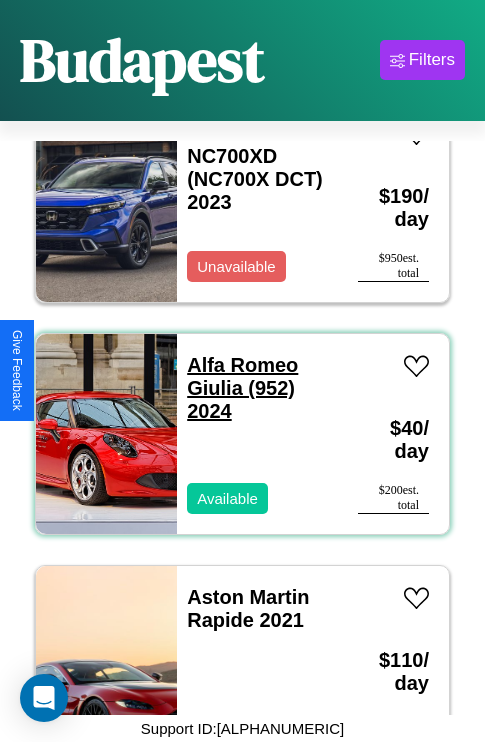 click on "Alfa Romeo   Giulia (952)   2024" at bounding box center (242, 388) 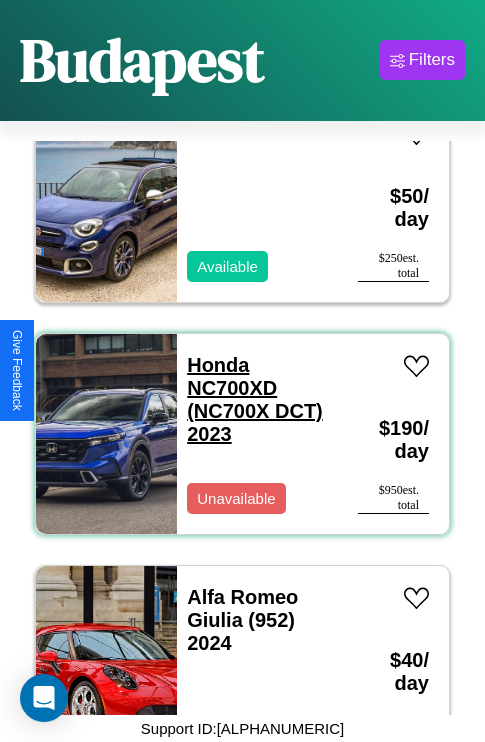 click on "Honda   NC700XD (NC700X DCT)   2023" at bounding box center (255, 399) 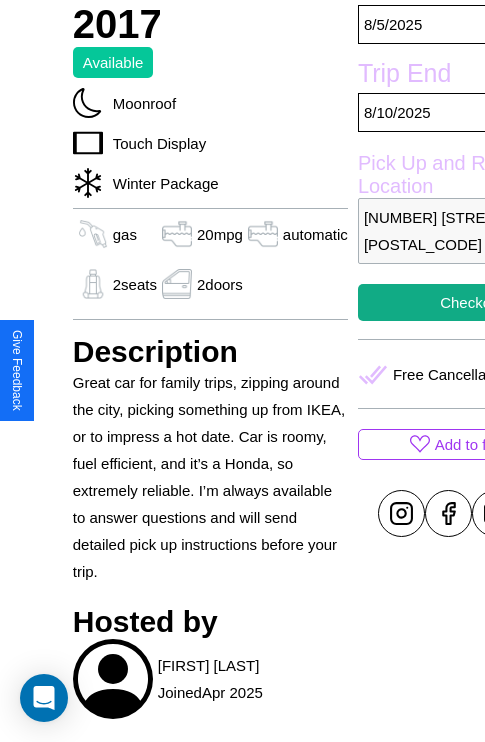 scroll, scrollTop: 582, scrollLeft: 0, axis: vertical 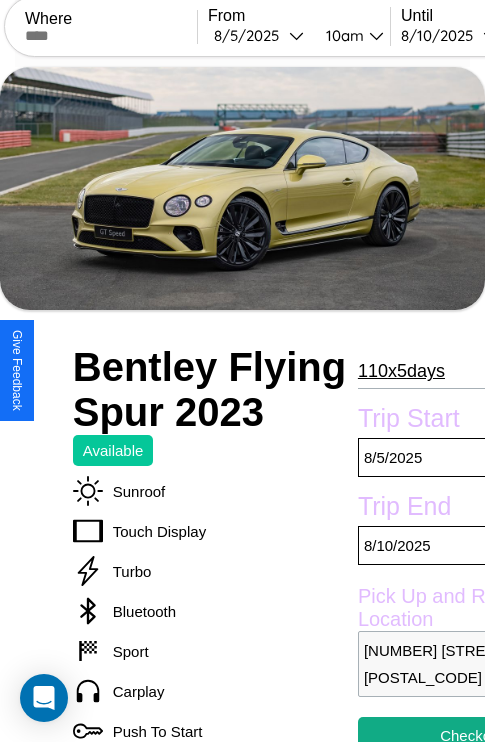 click on "110  x  5  days" at bounding box center [401, 371] 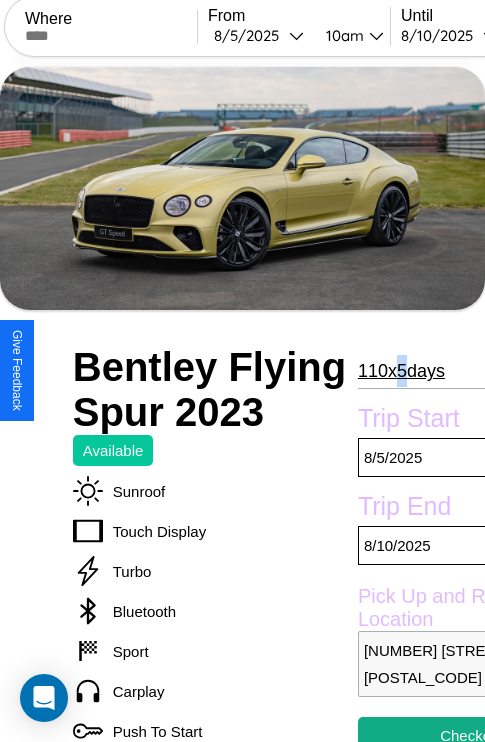 click on "110  x  5  days" at bounding box center (401, 371) 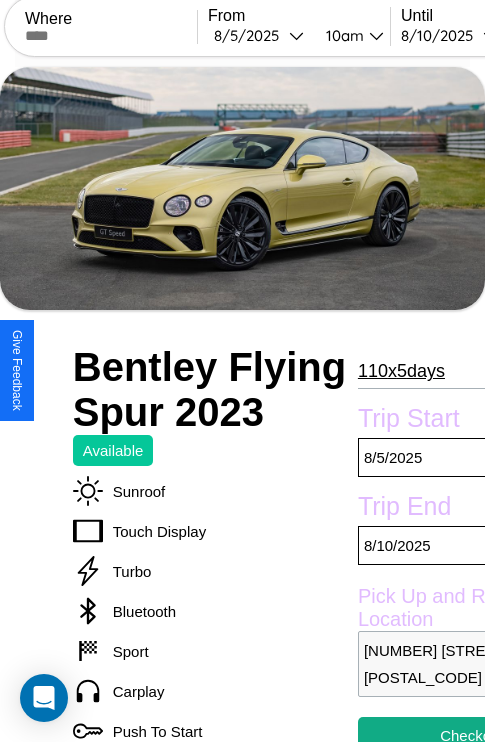 click on "110  x  5  days" at bounding box center (401, 371) 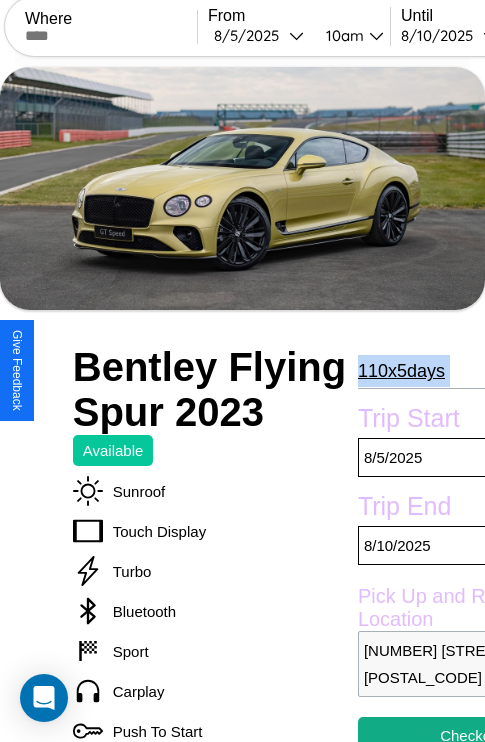 click on "110  x  5  days" at bounding box center [401, 371] 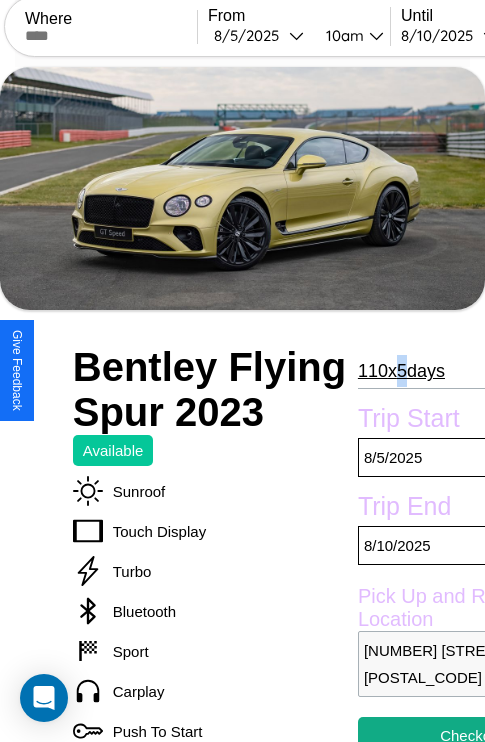 click on "110  x  5  days" at bounding box center (401, 371) 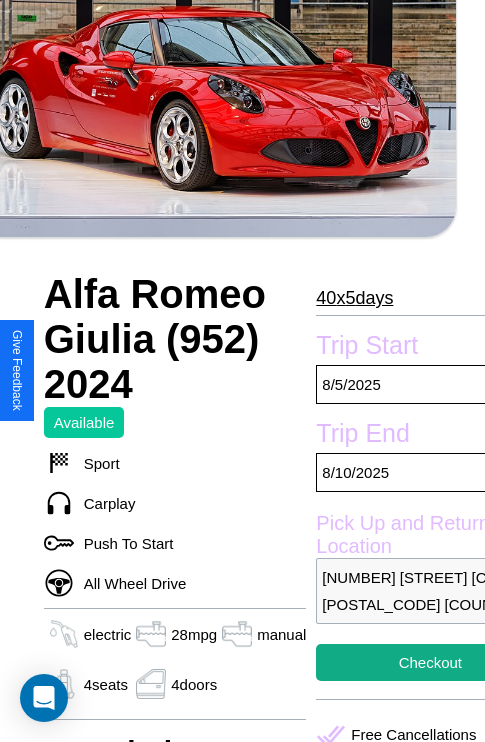 scroll, scrollTop: 458, scrollLeft: 80, axis: both 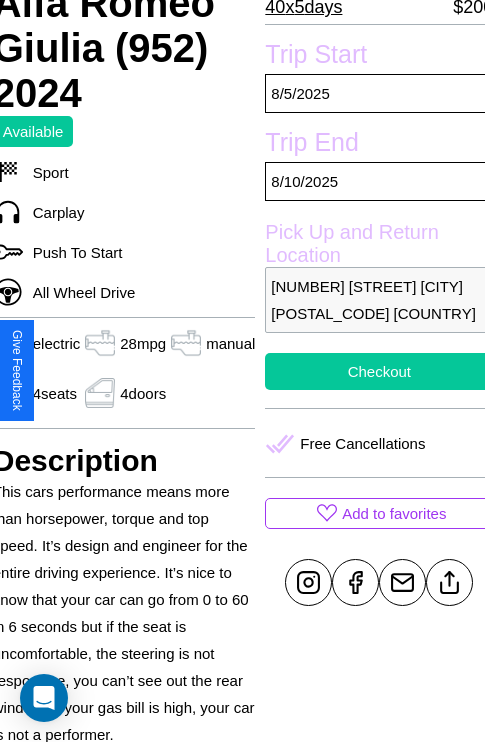 click on "Checkout" at bounding box center [379, 371] 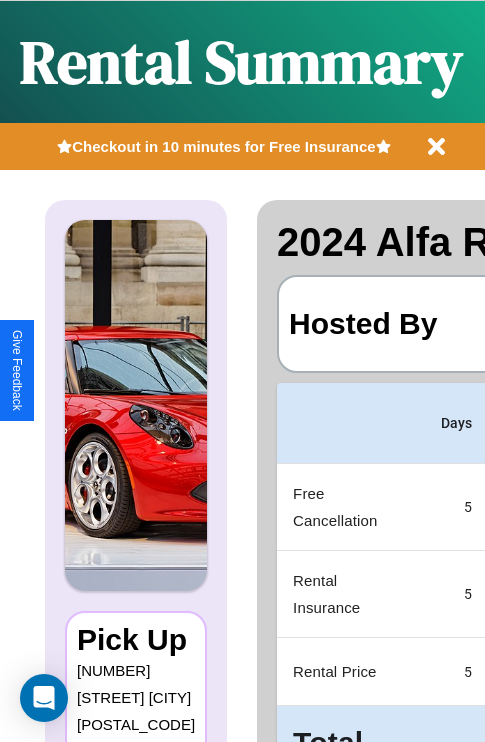 scroll, scrollTop: 0, scrollLeft: 378, axis: horizontal 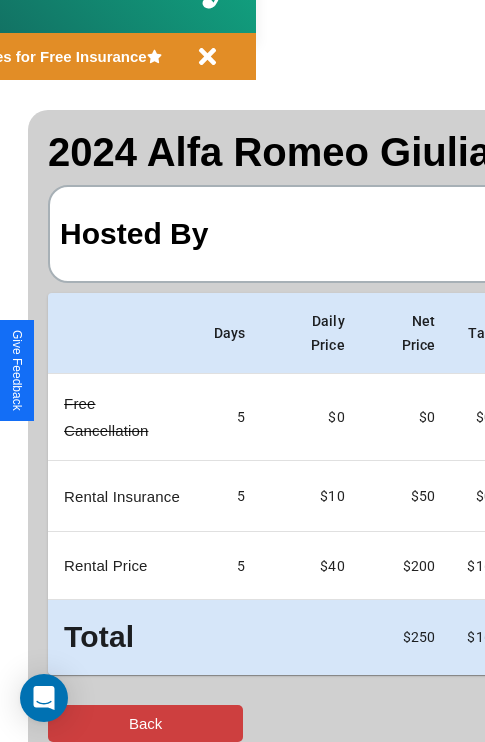click on "Back" at bounding box center (145, 723) 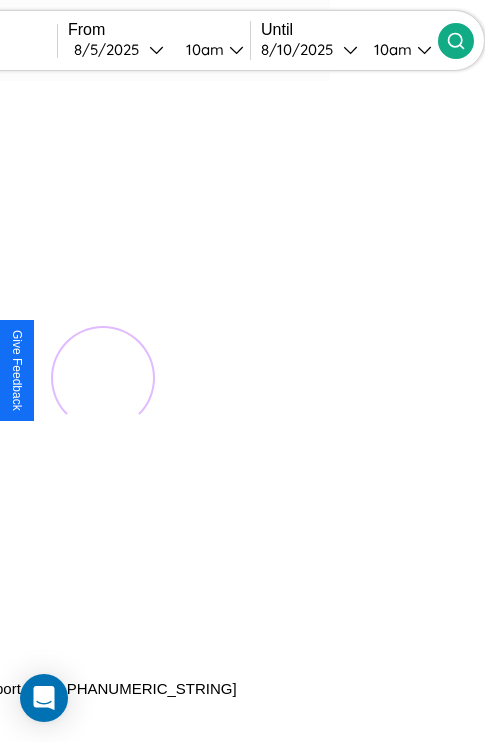 scroll, scrollTop: 0, scrollLeft: 0, axis: both 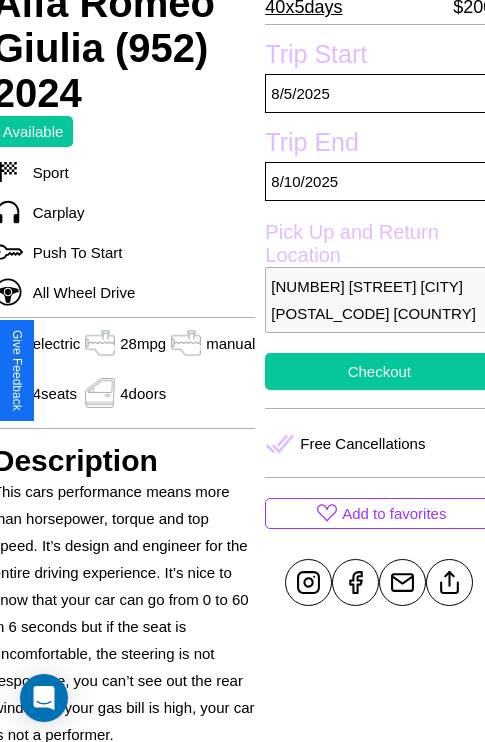 click on "Checkout" at bounding box center (379, 371) 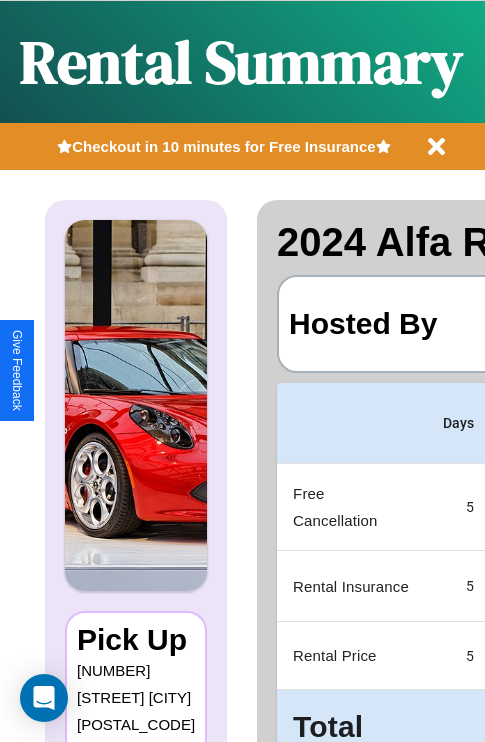 scroll, scrollTop: 0, scrollLeft: 378, axis: horizontal 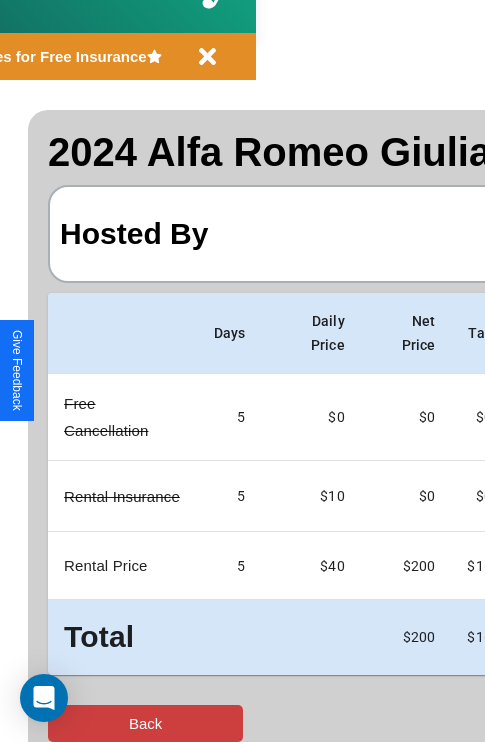 click on "Back" at bounding box center [145, 723] 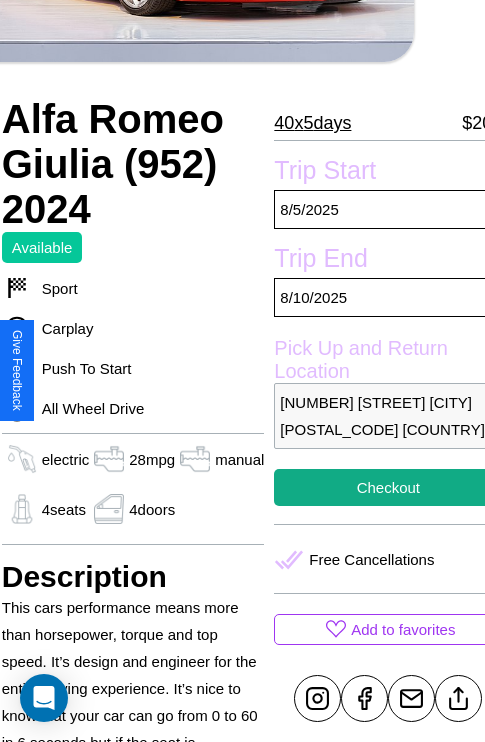 scroll, scrollTop: 387, scrollLeft: 80, axis: both 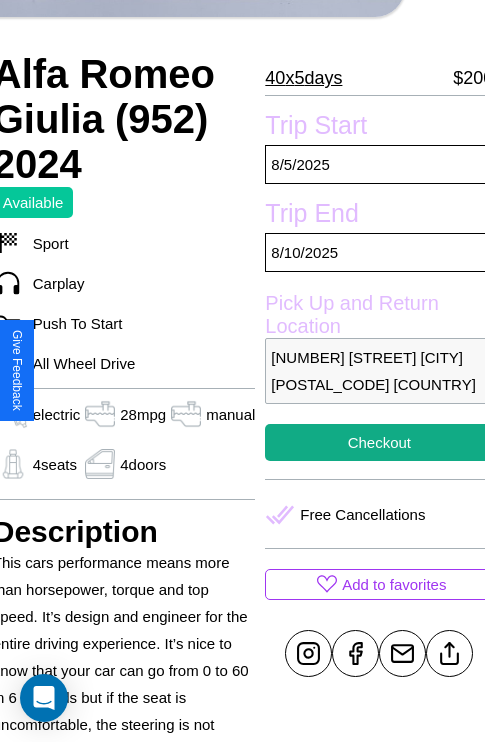 click on "[NUMBER] [STREET] [CITY] [POSTAL_CODE] [COUNTRY]" at bounding box center (379, 371) 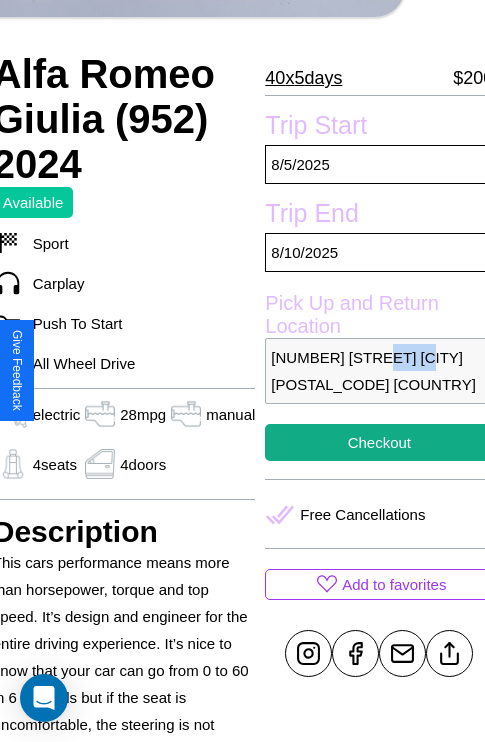 click on "[NUMBER] [STREET] [CITY] [POSTAL_CODE] [COUNTRY]" at bounding box center (379, 371) 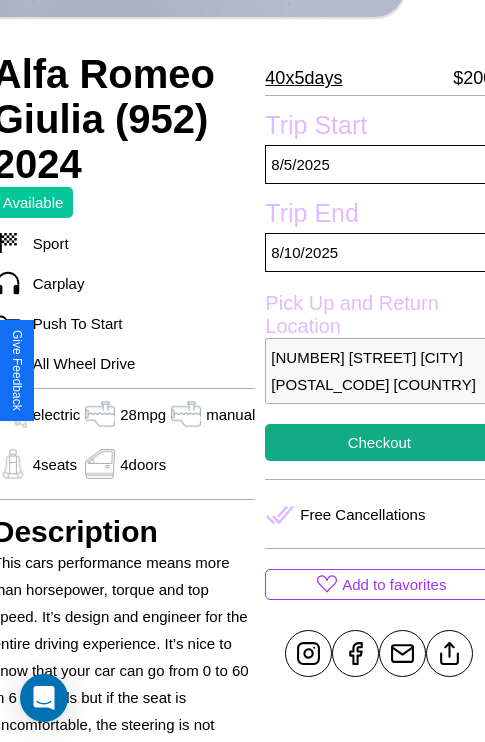 click on "[NUMBER] [STREET] [CITY] [POSTAL_CODE] [COUNTRY]" at bounding box center [379, 371] 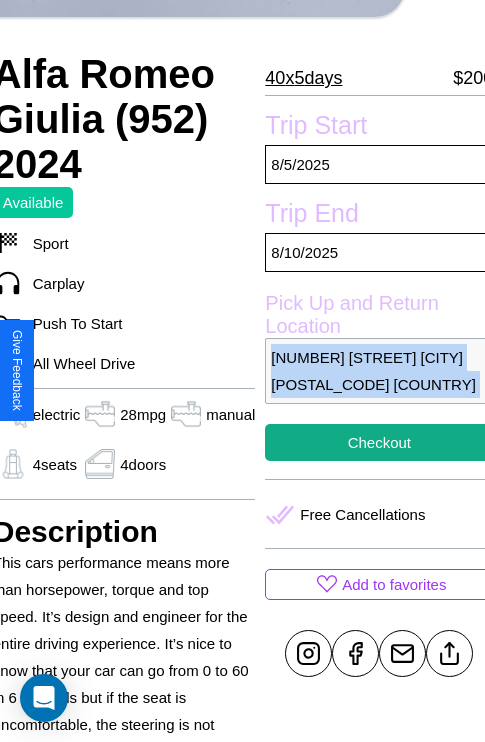 click on "[NUMBER] [STREET] [CITY] [POSTAL_CODE] [COUNTRY]" at bounding box center [379, 371] 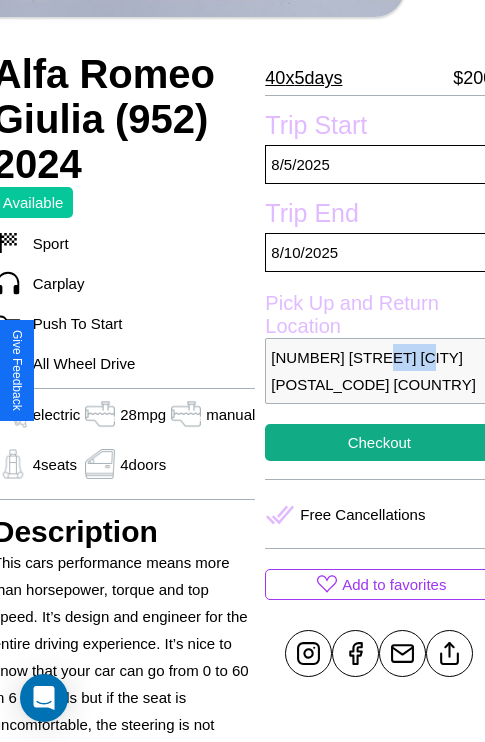 click on "1710 Hillside Avenue  Budapest  13646 Hungary" at bounding box center (379, 371) 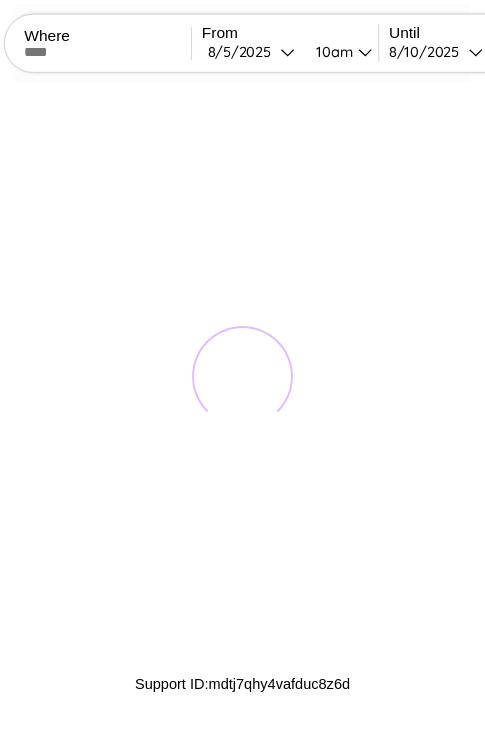 scroll, scrollTop: 0, scrollLeft: 0, axis: both 